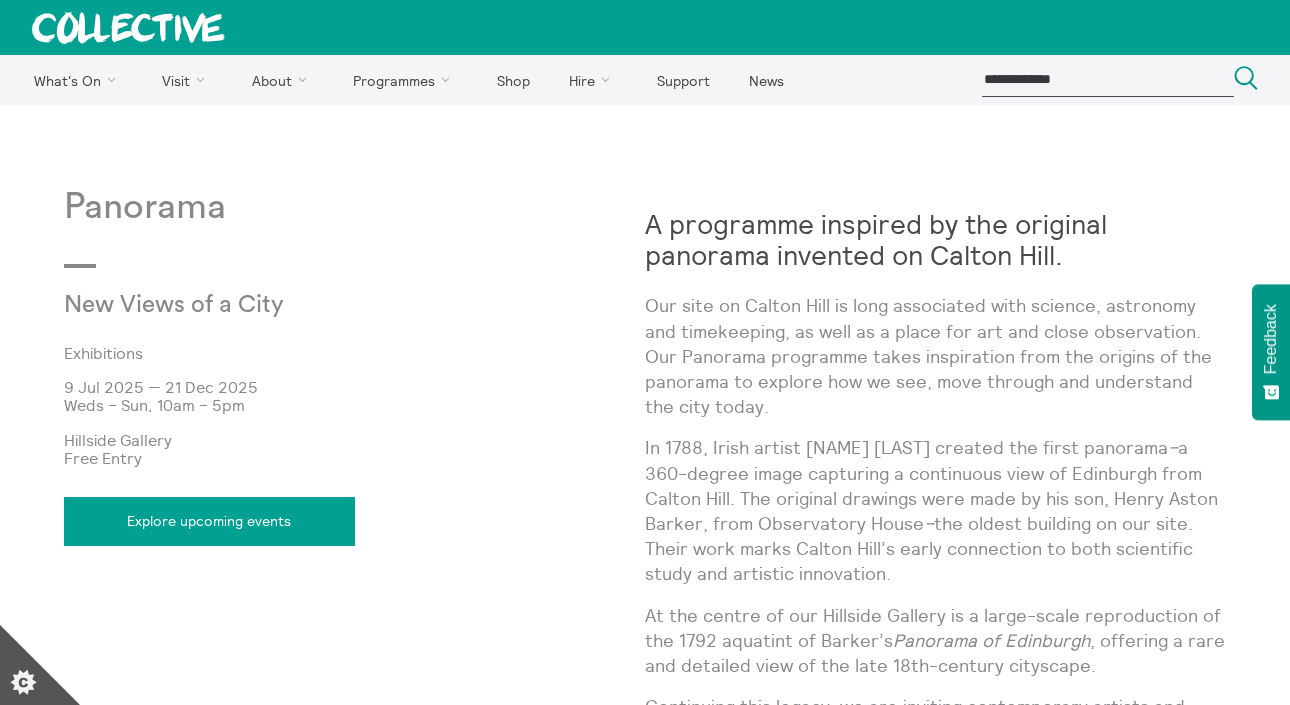 scroll, scrollTop: 705, scrollLeft: 0, axis: vertical 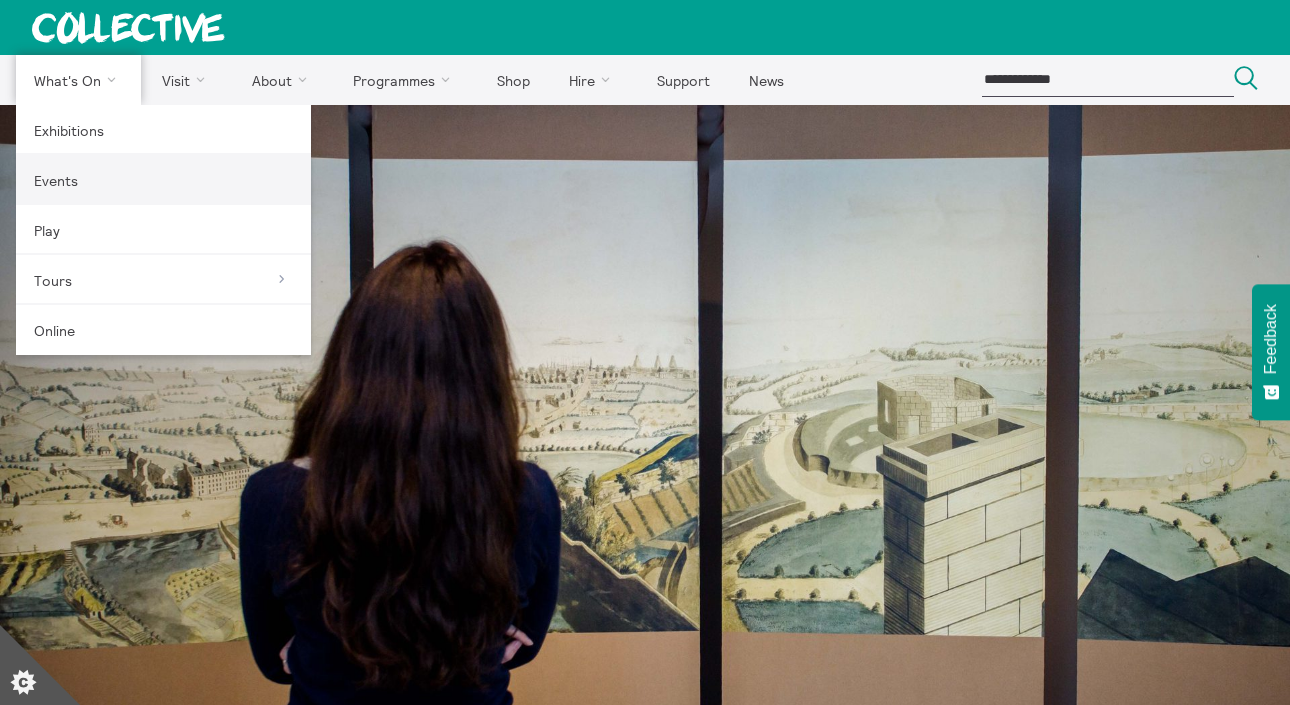 click on "Events" at bounding box center (163, 180) 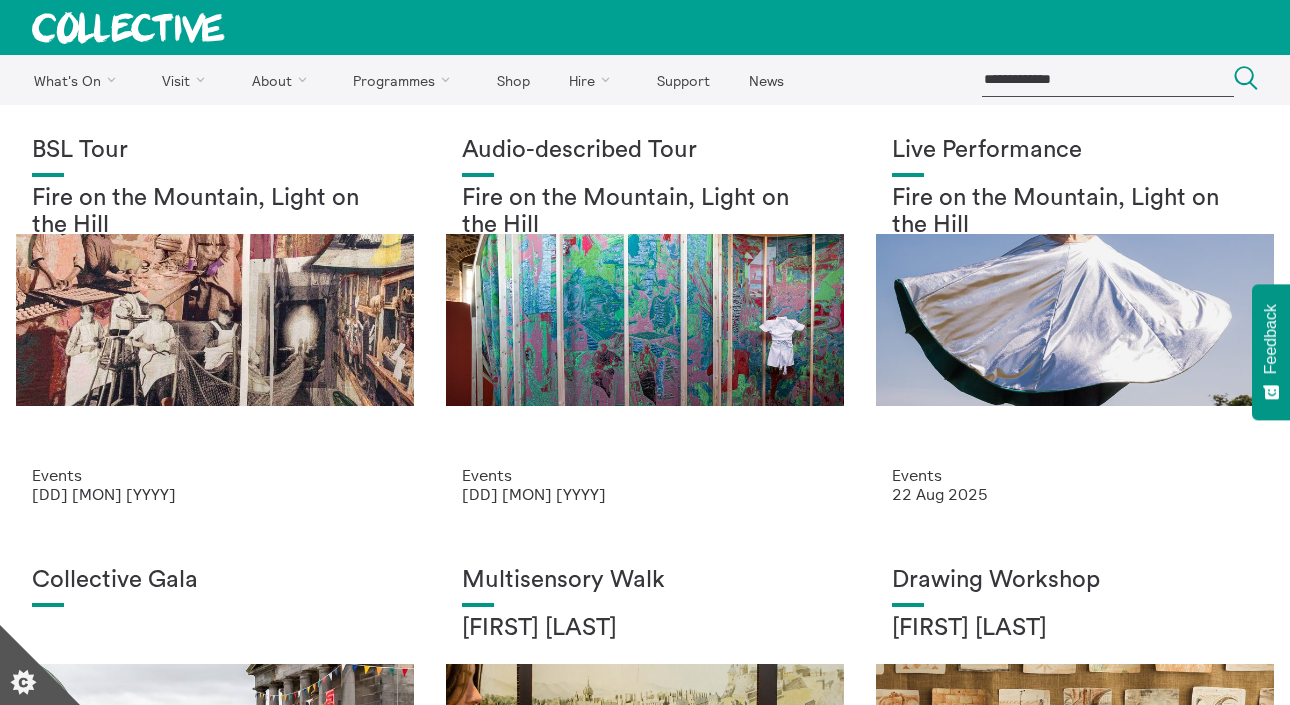 scroll, scrollTop: 0, scrollLeft: 0, axis: both 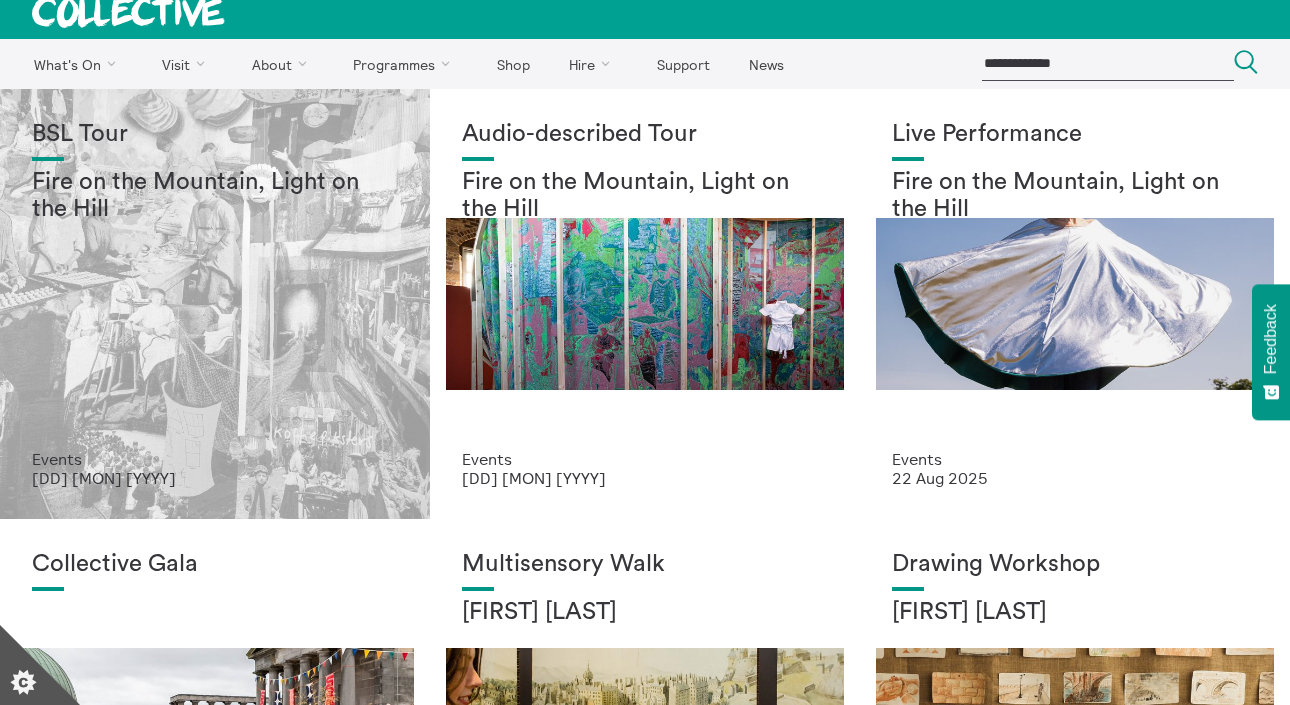 click on "BSL Tour
Fire on the Mountain, Light on the Hill" at bounding box center (215, 285) 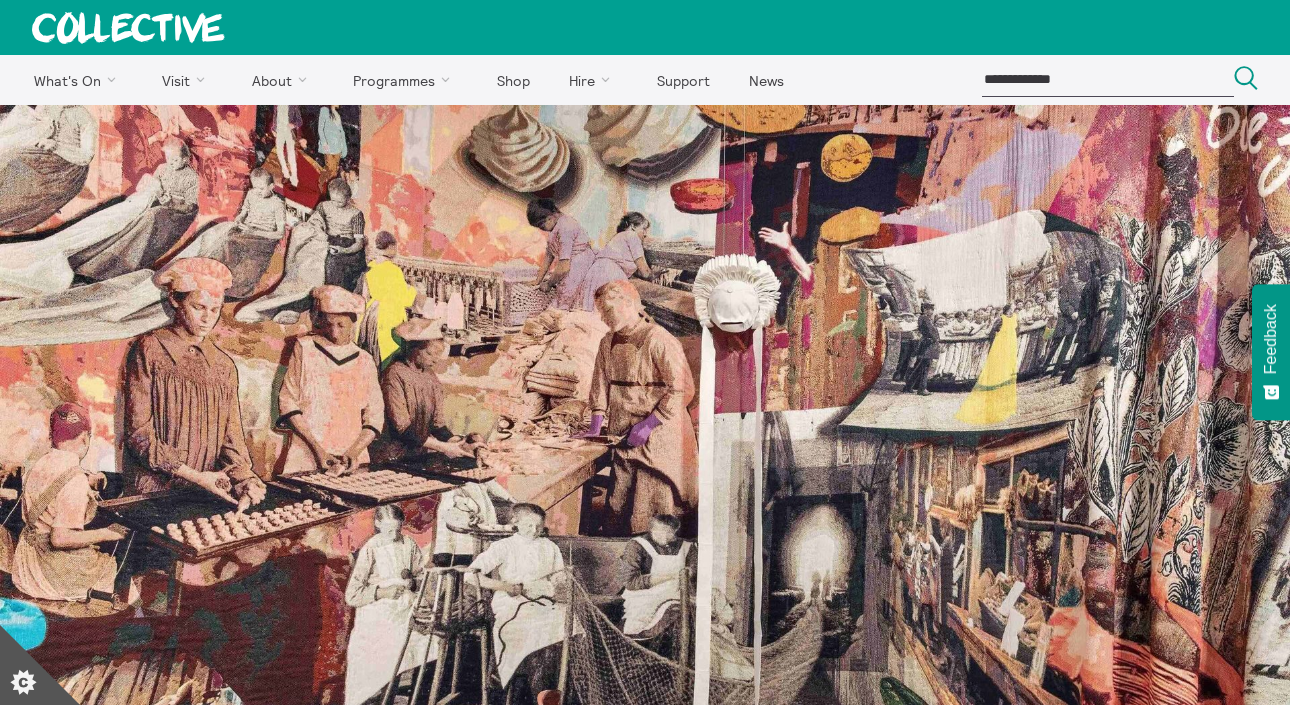 scroll, scrollTop: 501, scrollLeft: 0, axis: vertical 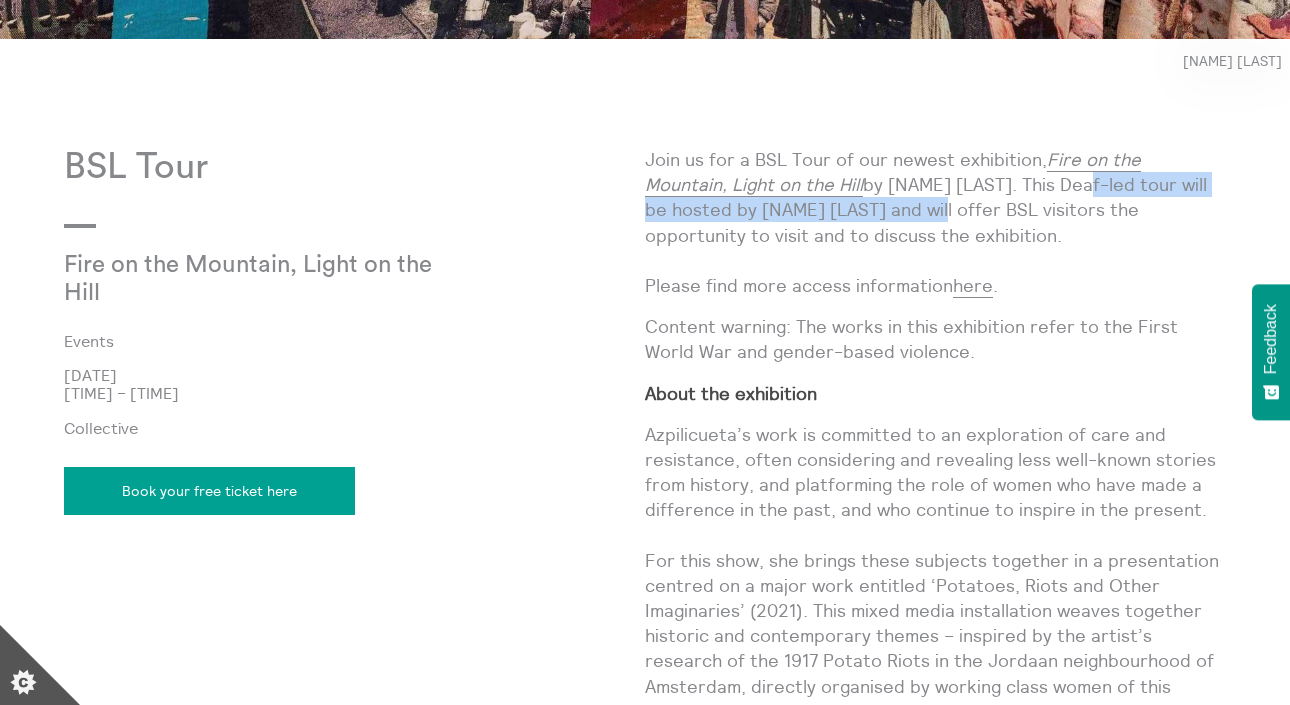 drag, startPoint x: 837, startPoint y: 209, endPoint x: 996, endPoint y: 187, distance: 160.5148 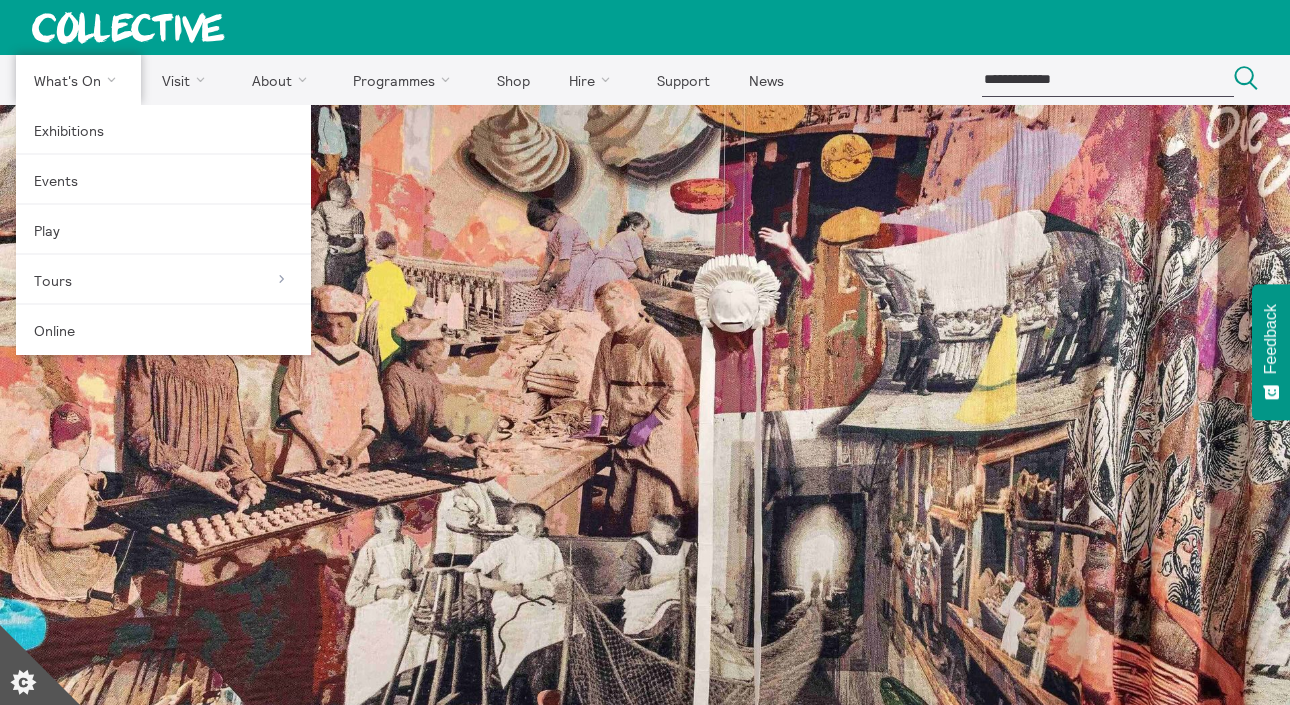 scroll, scrollTop: 0, scrollLeft: 0, axis: both 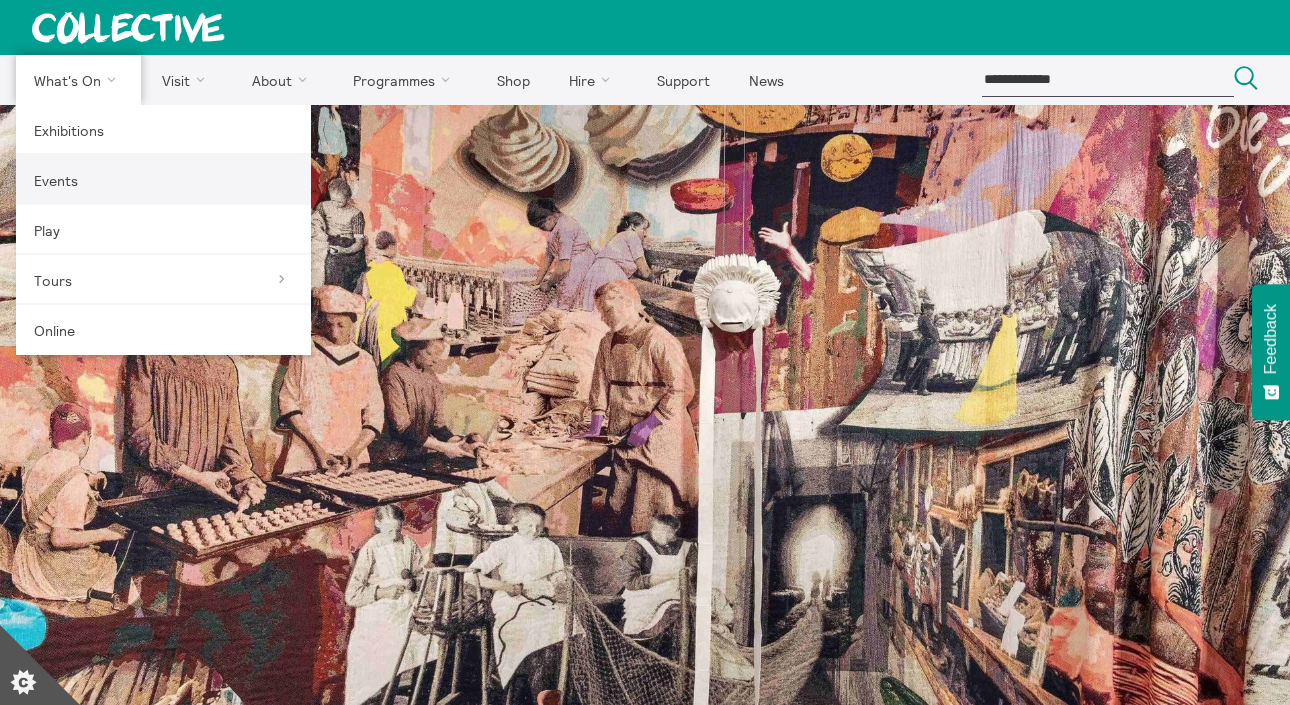 click on "Events" at bounding box center (163, 180) 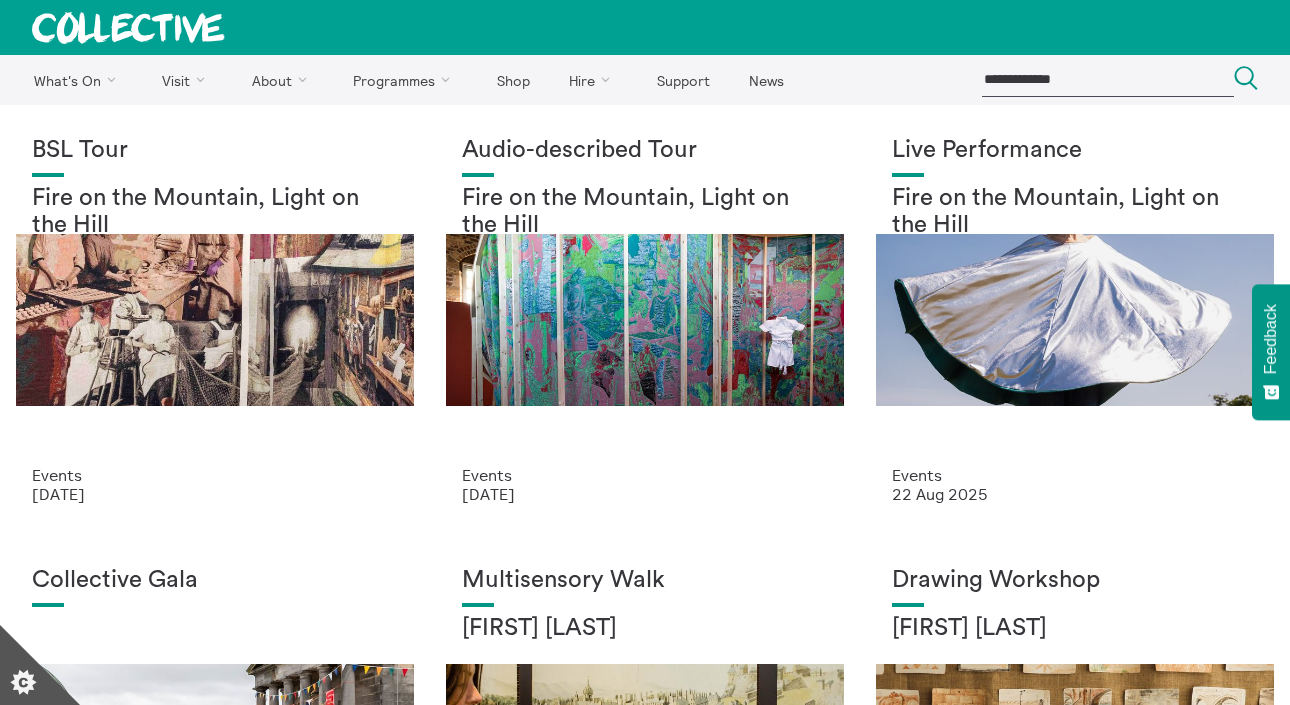 scroll, scrollTop: 0, scrollLeft: 0, axis: both 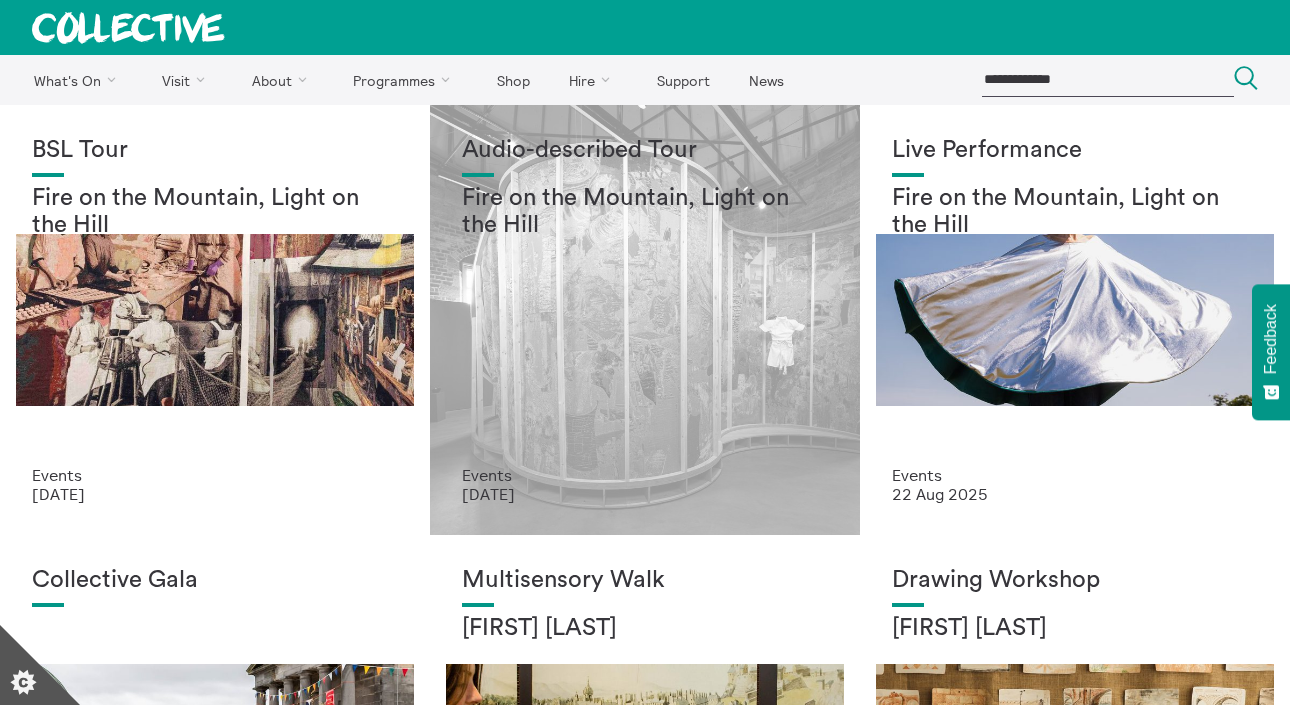 click on "Audio-described Tour
Fire on the Mountain, Light on the Hill" at bounding box center (645, 301) 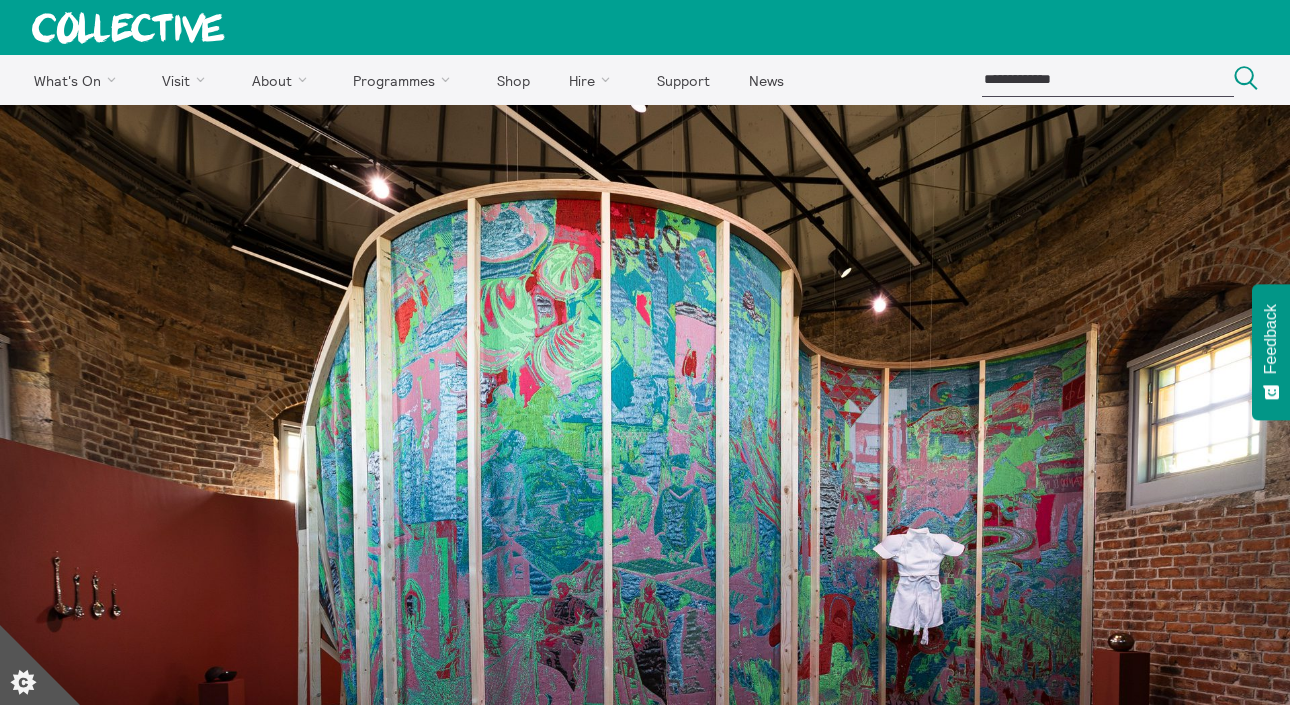 scroll, scrollTop: 339, scrollLeft: 0, axis: vertical 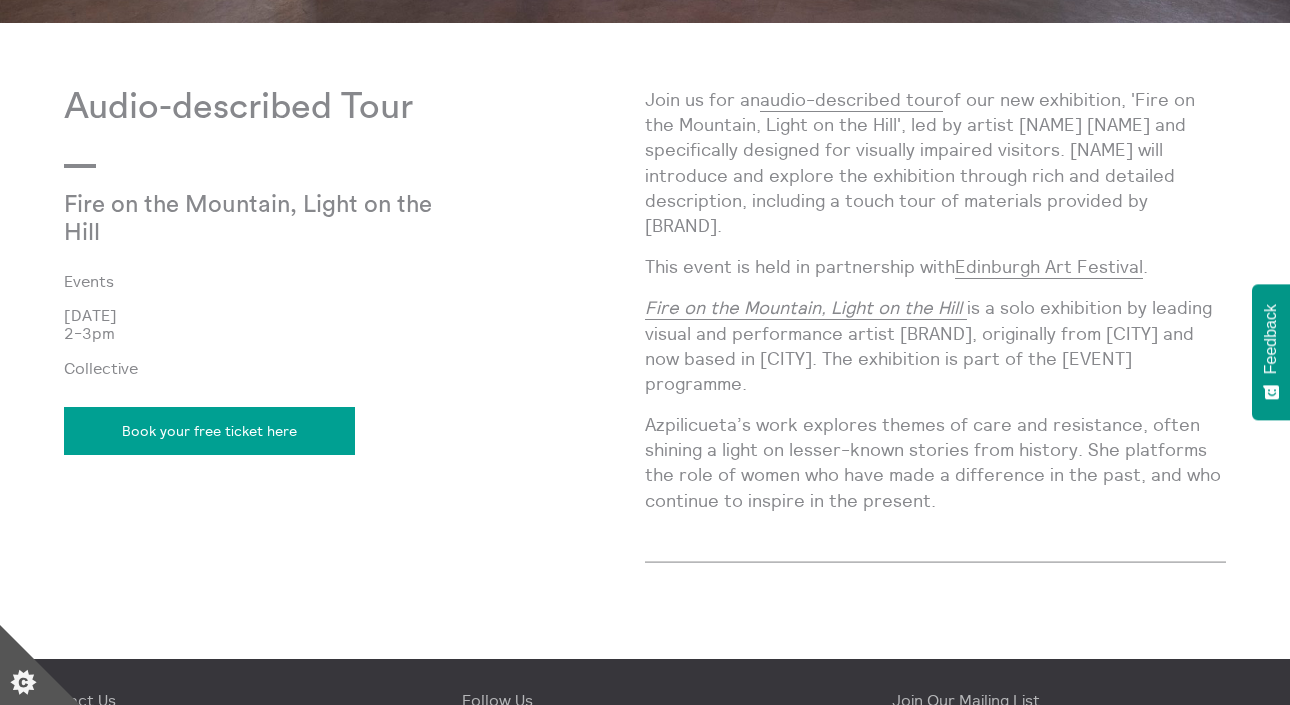 drag, startPoint x: 798, startPoint y: 221, endPoint x: 909, endPoint y: 125, distance: 146.7549 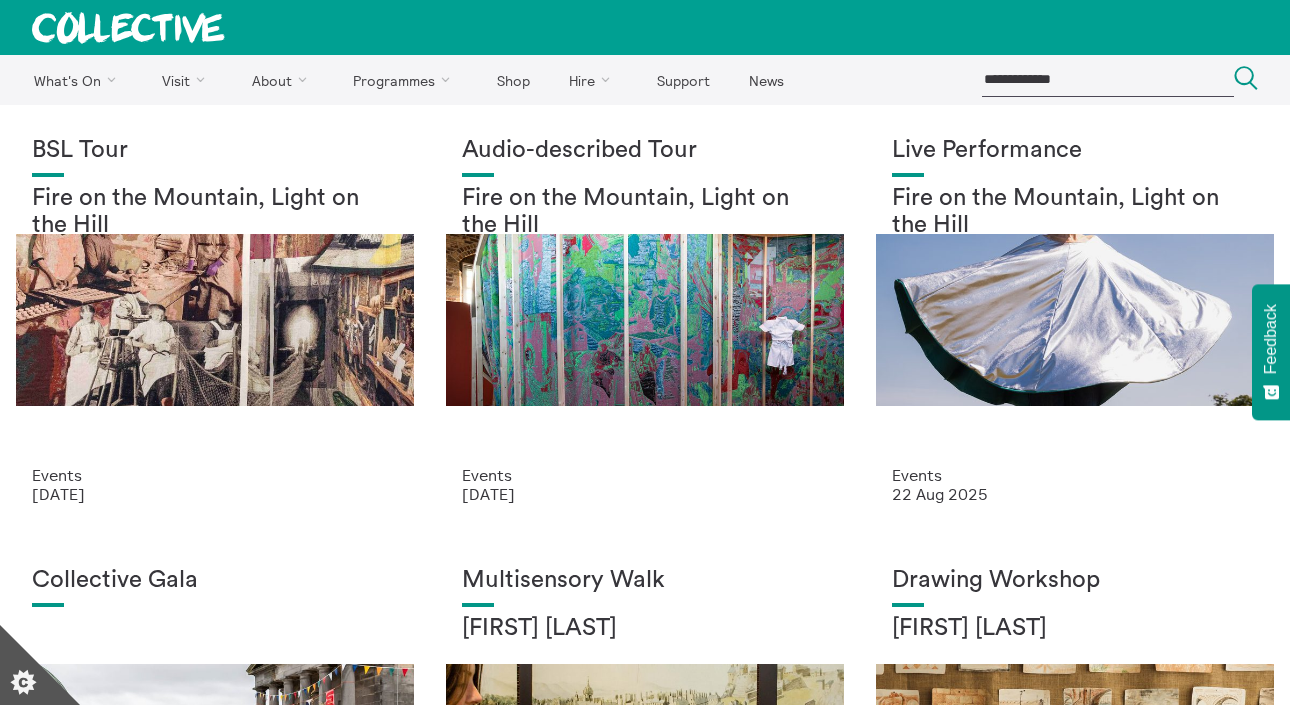 scroll, scrollTop: 0, scrollLeft: 0, axis: both 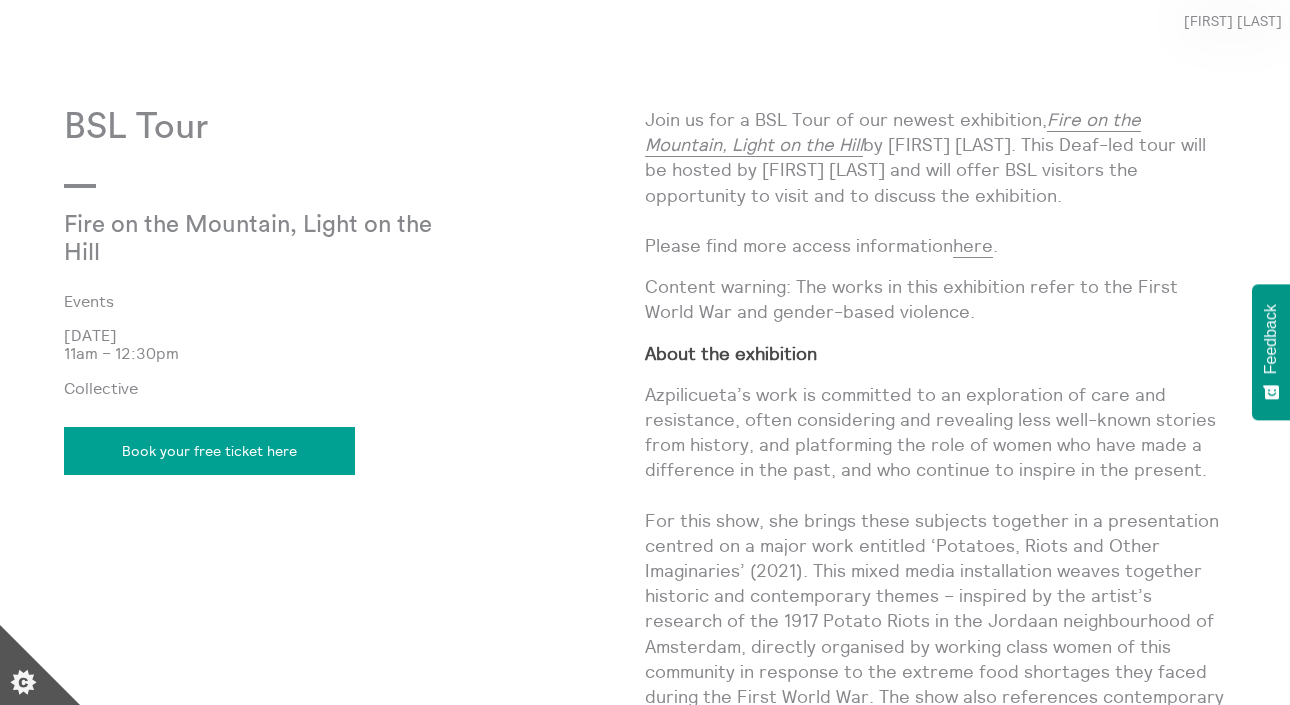 drag, startPoint x: 949, startPoint y: 198, endPoint x: 876, endPoint y: 174, distance: 76.843994 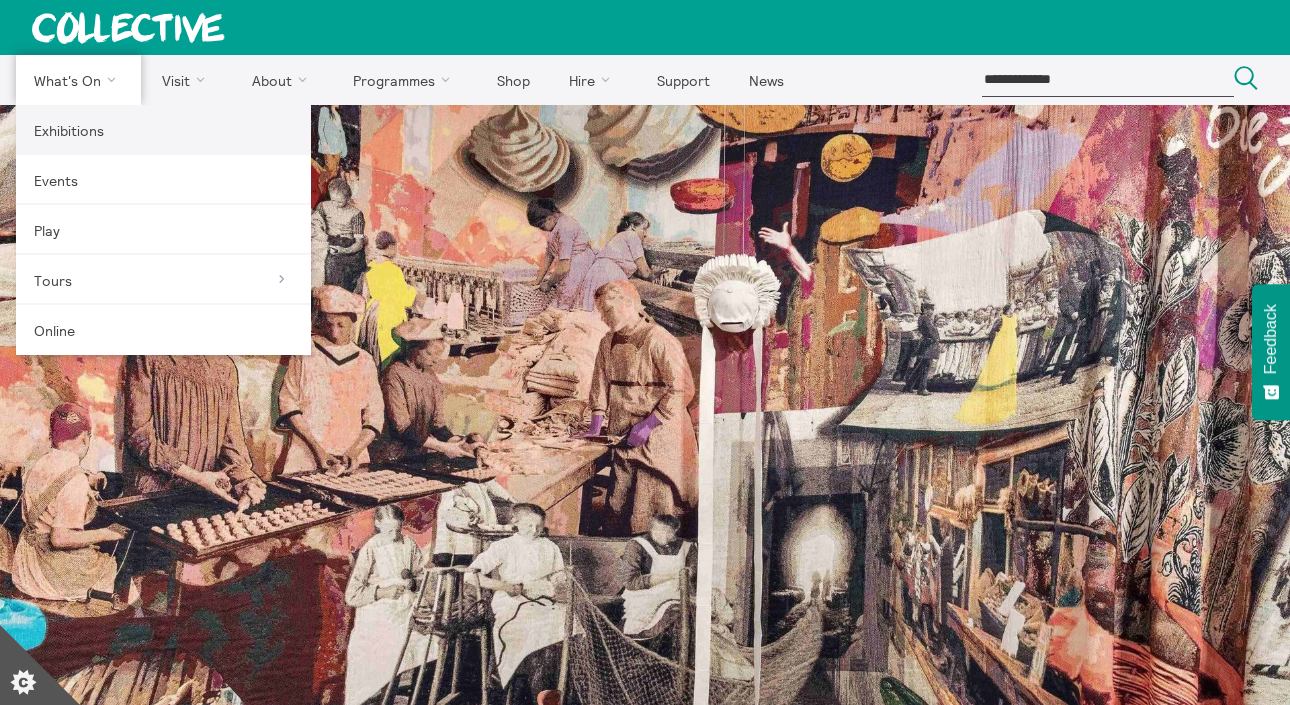 scroll, scrollTop: 0, scrollLeft: 0, axis: both 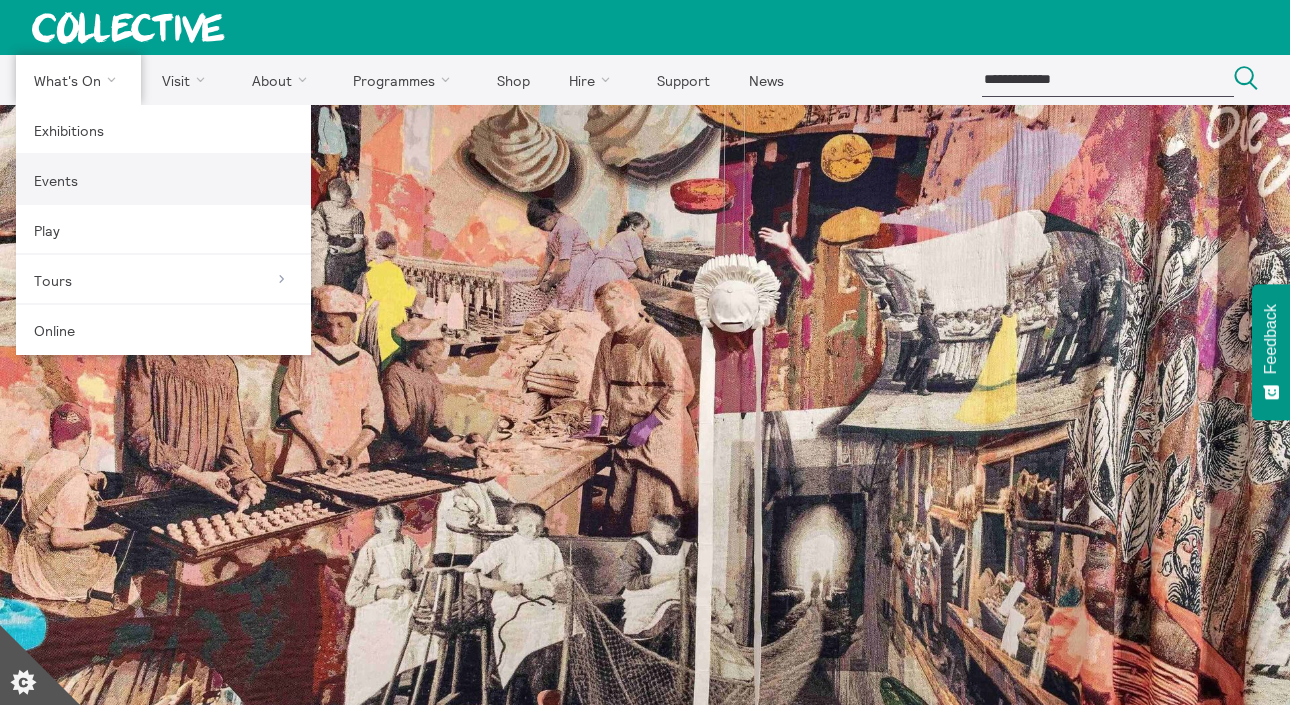 click on "Events" at bounding box center (163, 180) 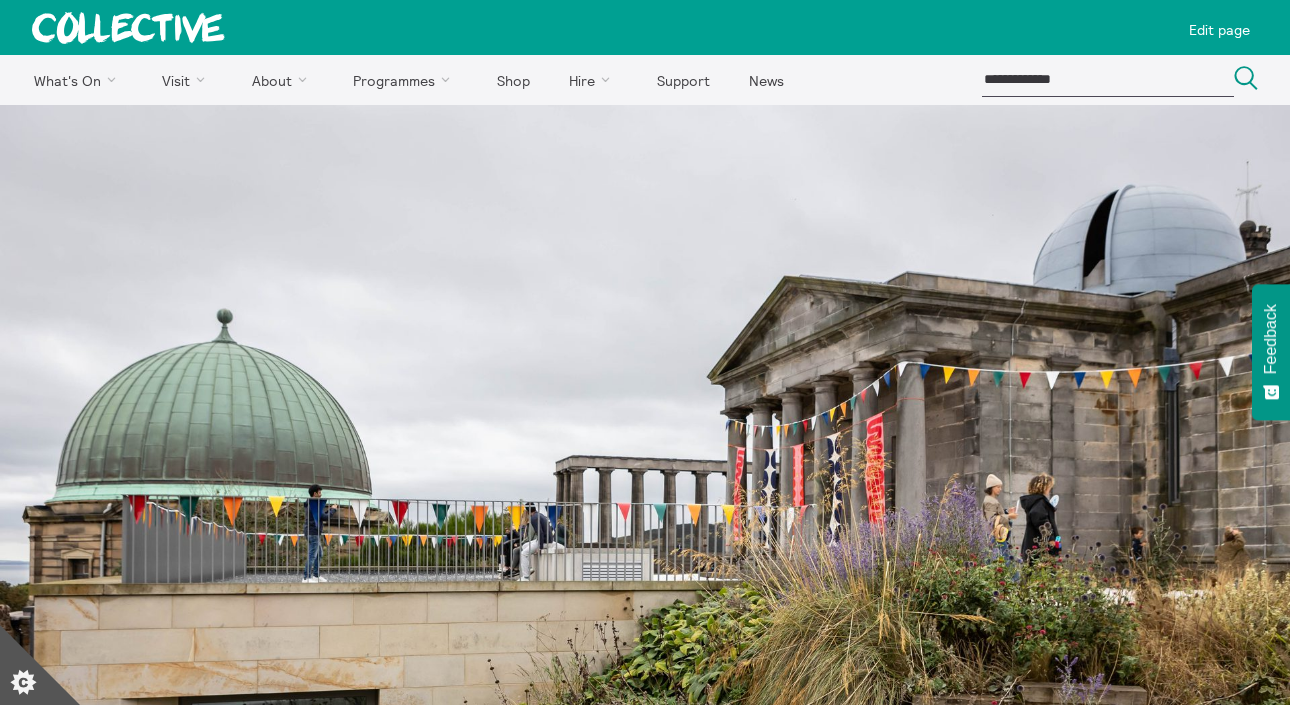 scroll, scrollTop: 473, scrollLeft: 0, axis: vertical 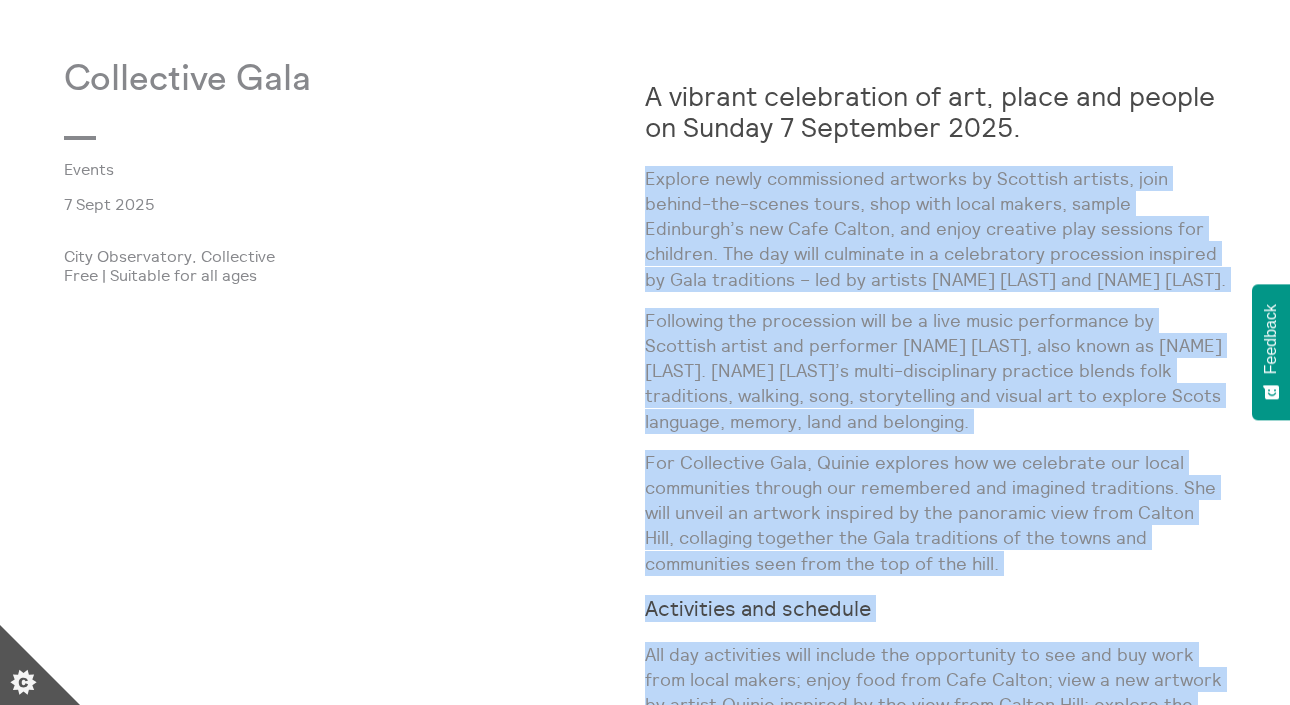 drag, startPoint x: 1216, startPoint y: 455, endPoint x: 647, endPoint y: 179, distance: 632.4057 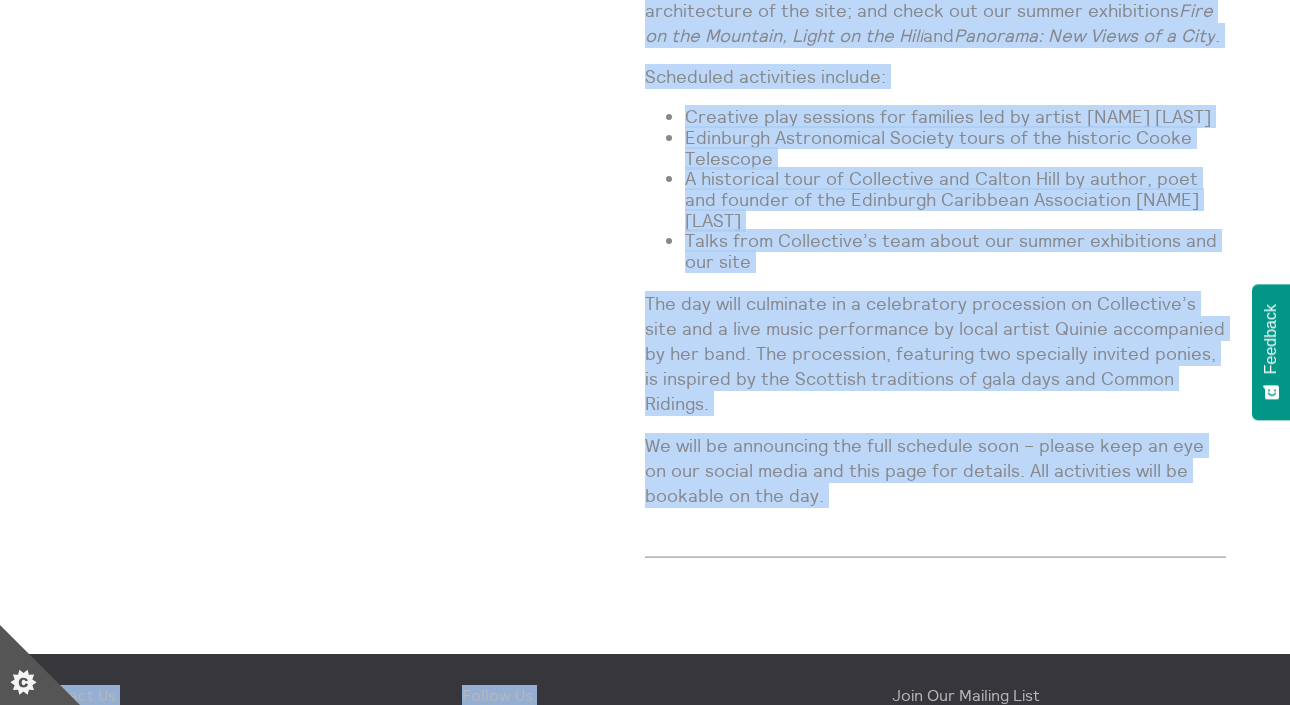 scroll, scrollTop: 1964, scrollLeft: 0, axis: vertical 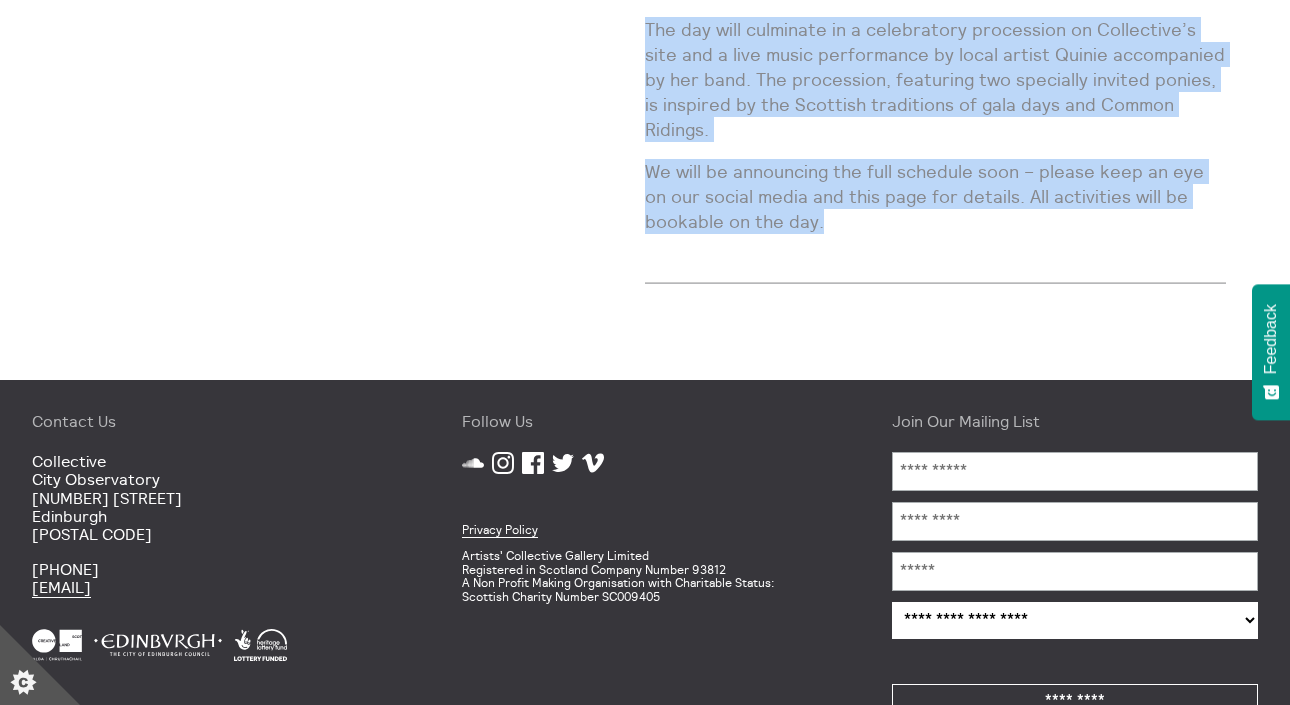drag, startPoint x: 646, startPoint y: 107, endPoint x: 882, endPoint y: 196, distance: 252.2241 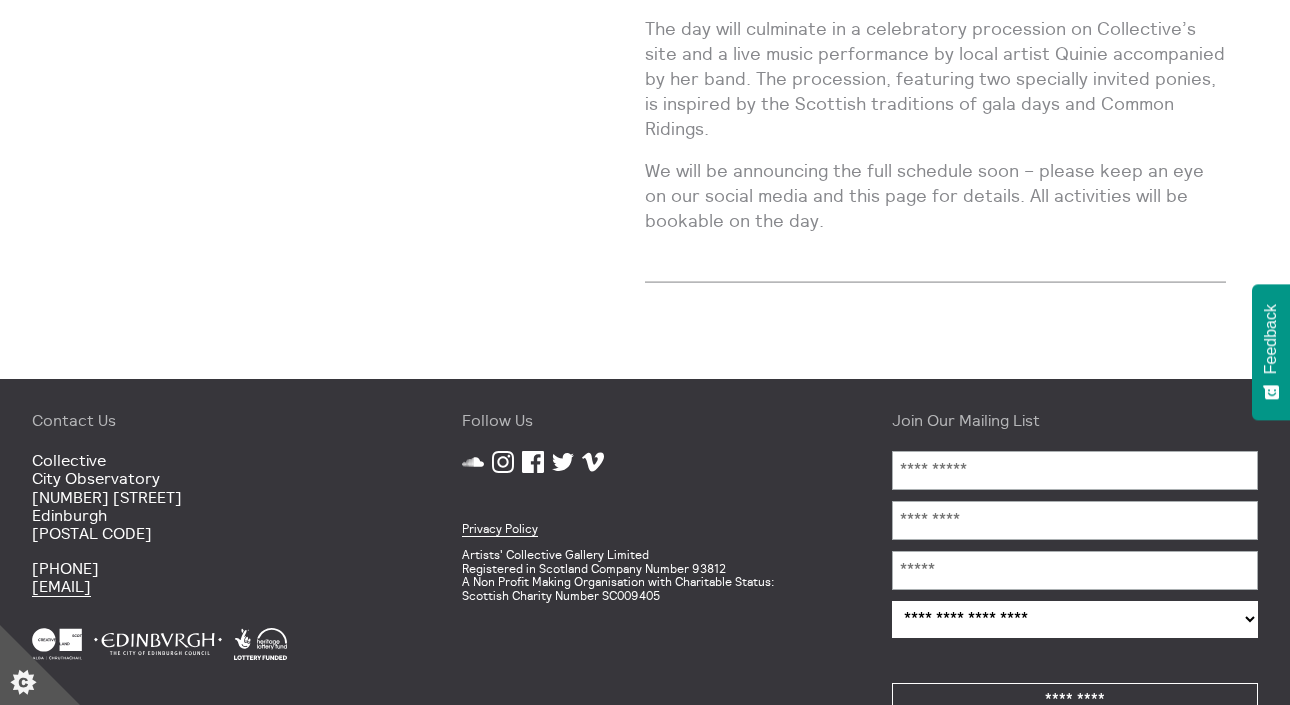 scroll, scrollTop: 1964, scrollLeft: 0, axis: vertical 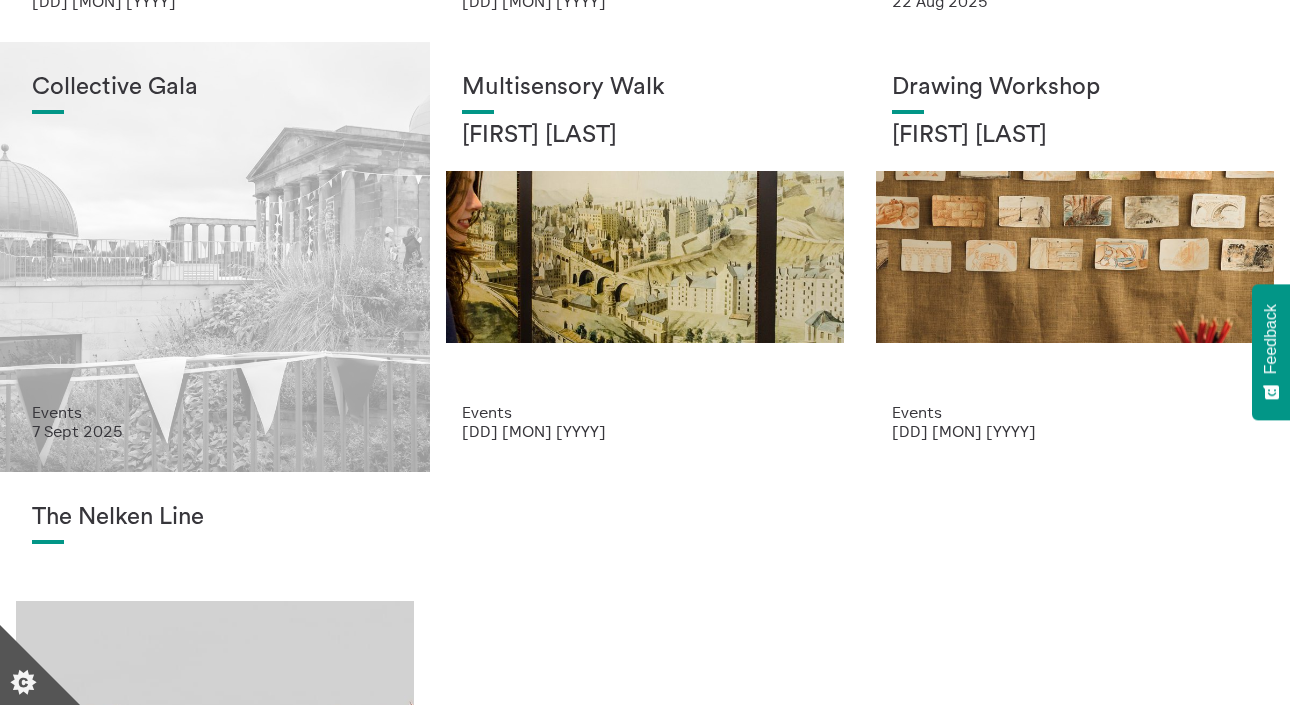 click on "Collective Gala" at bounding box center [215, 238] 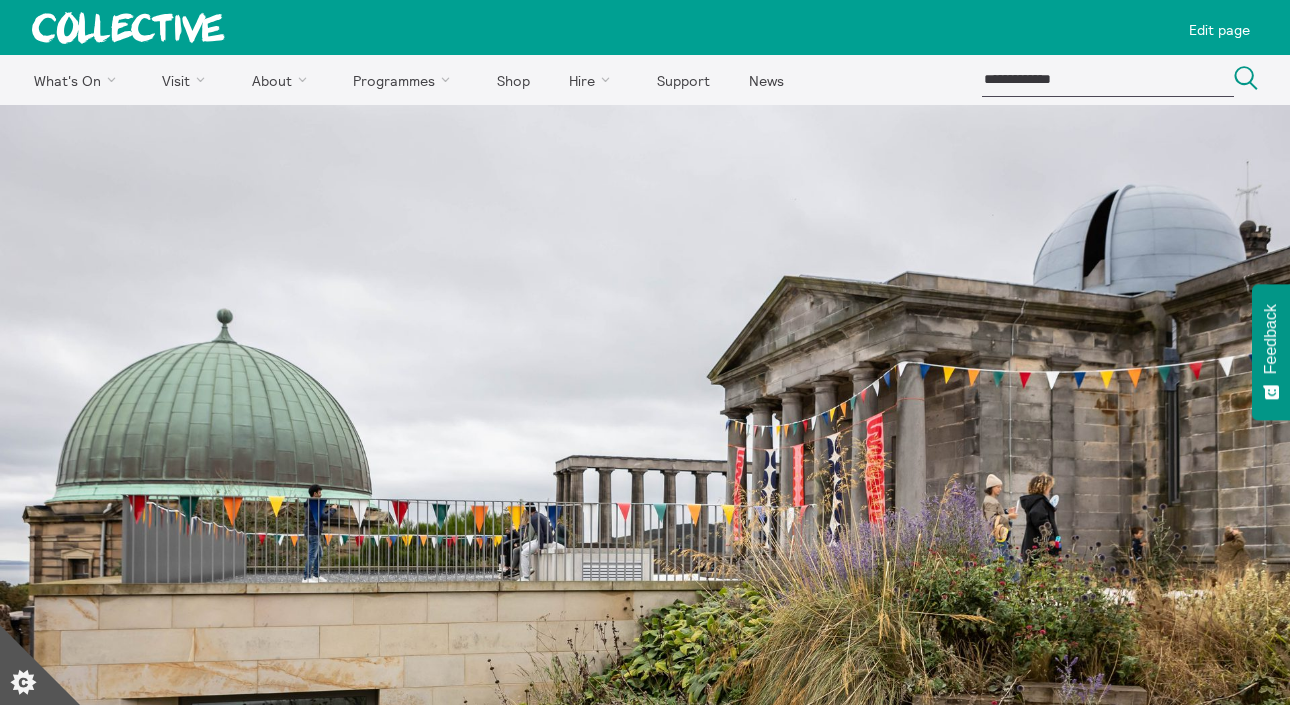 scroll, scrollTop: 0, scrollLeft: 0, axis: both 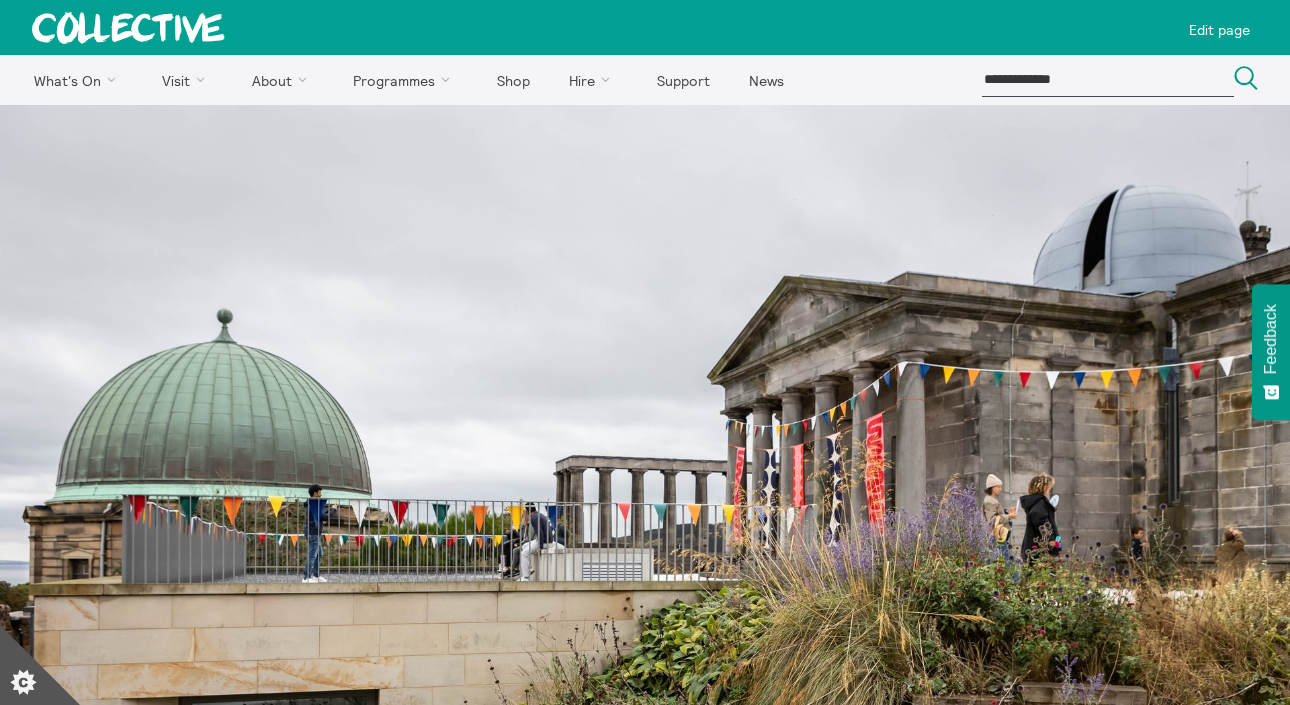click at bounding box center (645, 535) 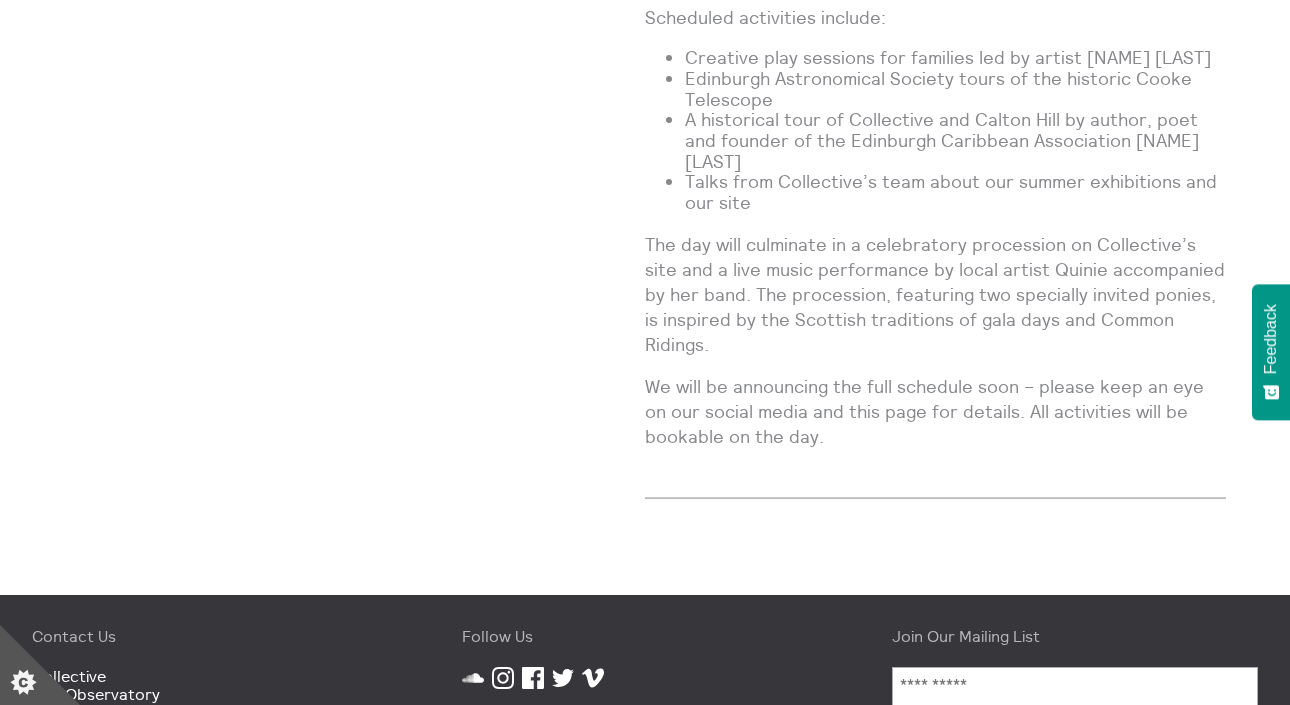 scroll, scrollTop: 1692, scrollLeft: 0, axis: vertical 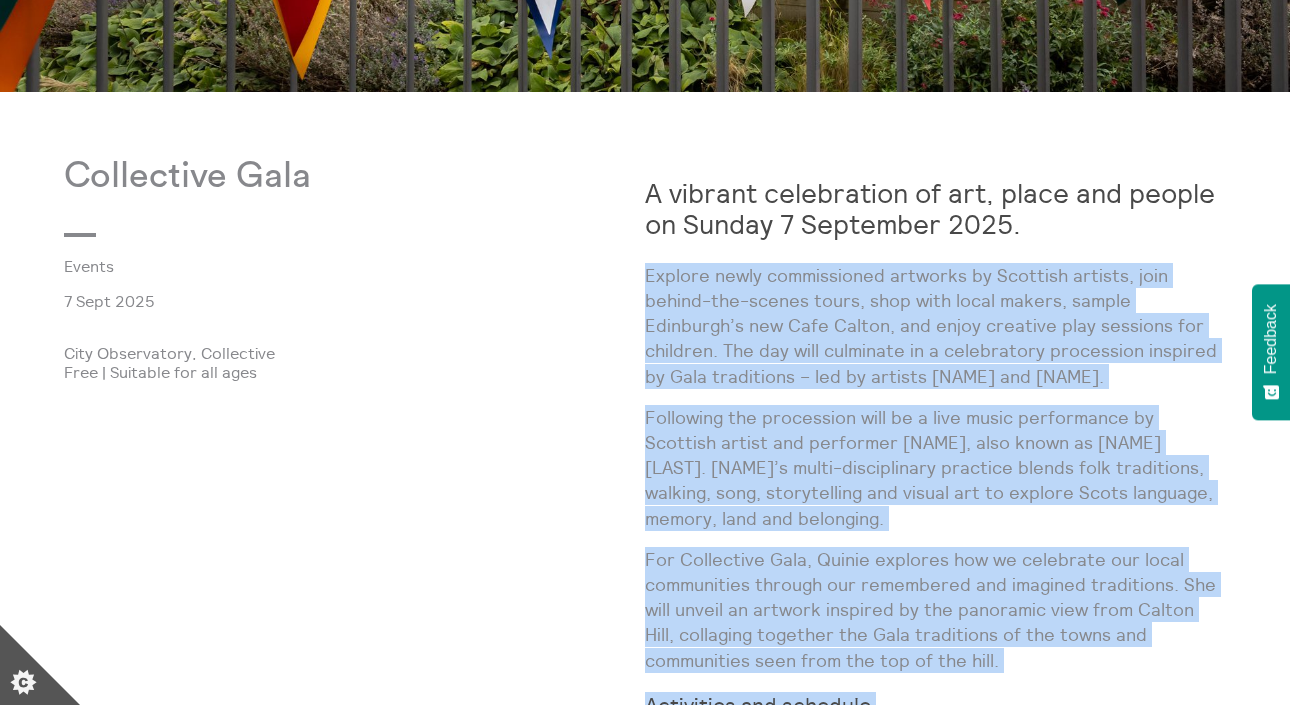 drag, startPoint x: 837, startPoint y: 448, endPoint x: 646, endPoint y: 271, distance: 260.40353 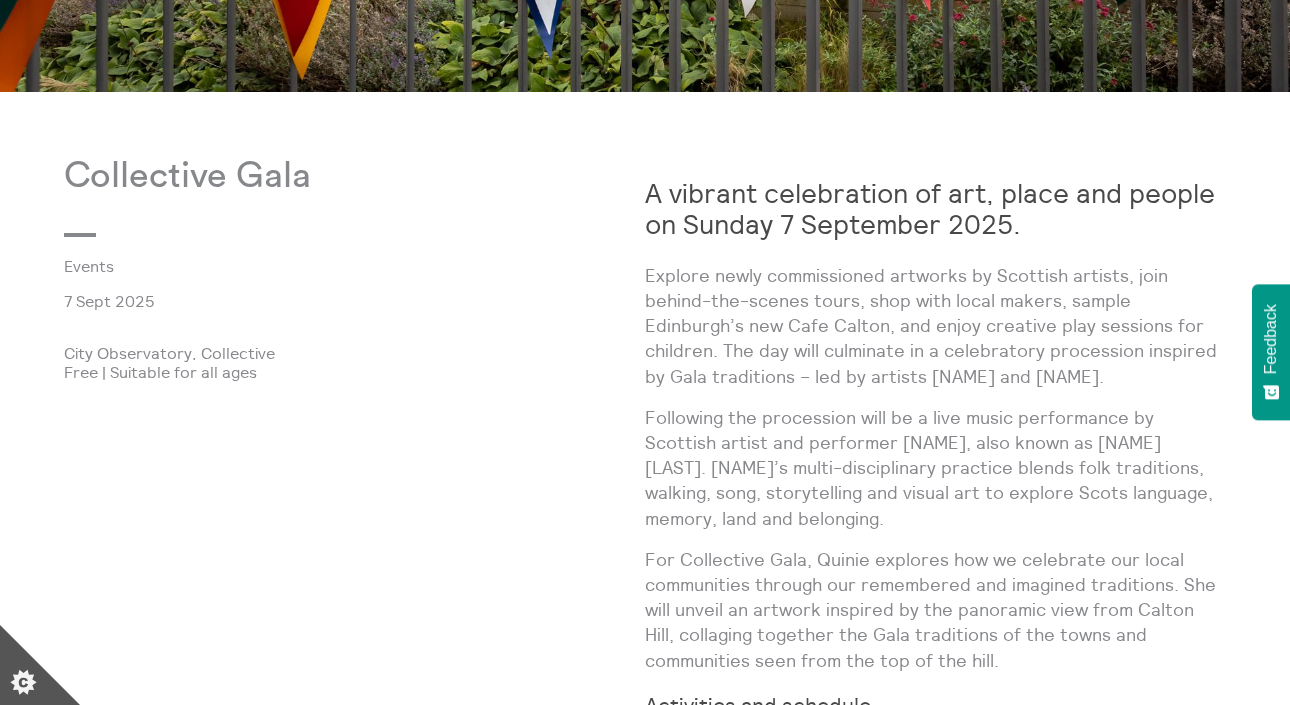 click on "Collective Gala
Events
7 Sept 2025
City Observatory, Collective
Free | Suitable for all ages" at bounding box center [354, 781] 